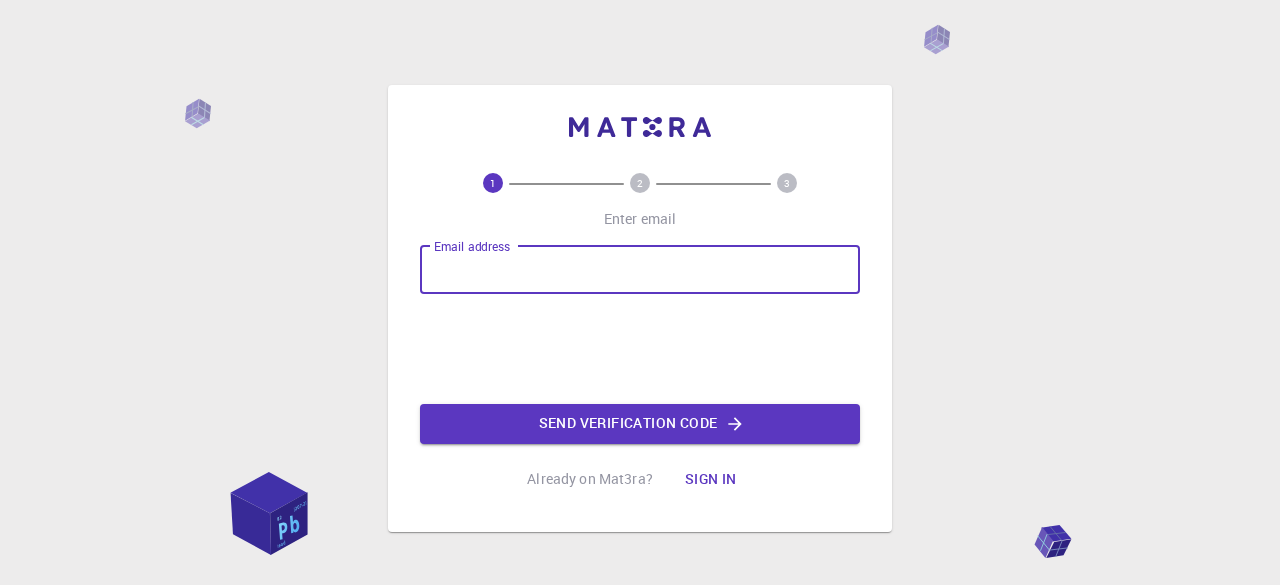 scroll, scrollTop: 0, scrollLeft: 0, axis: both 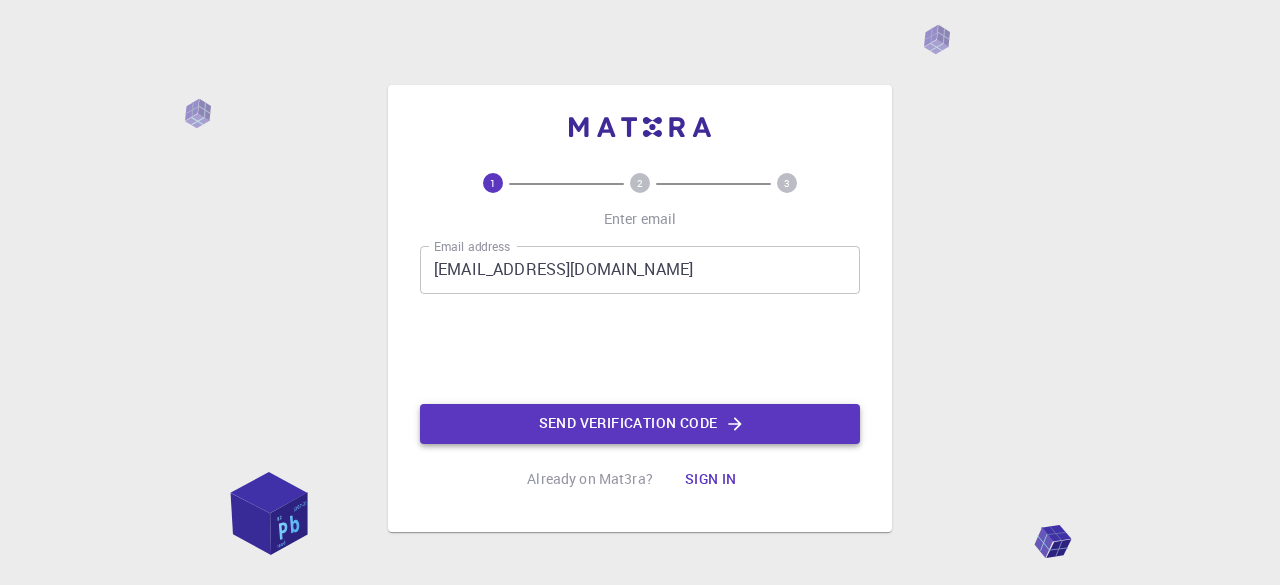 click on "Send verification code" 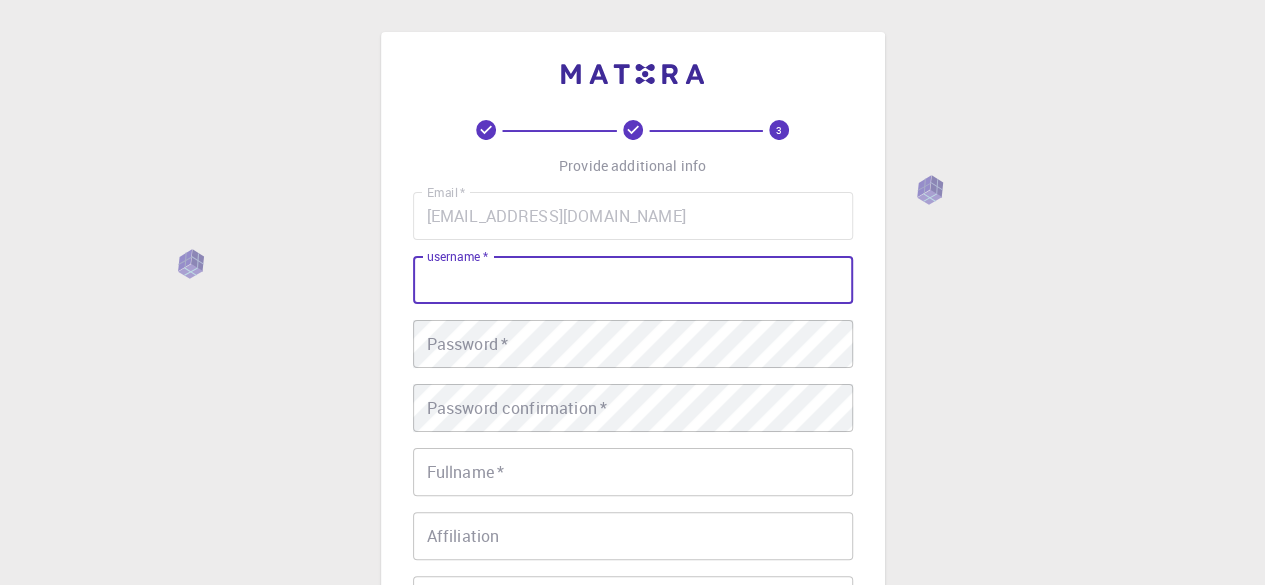 click on "username   * username   *" at bounding box center (633, 280) 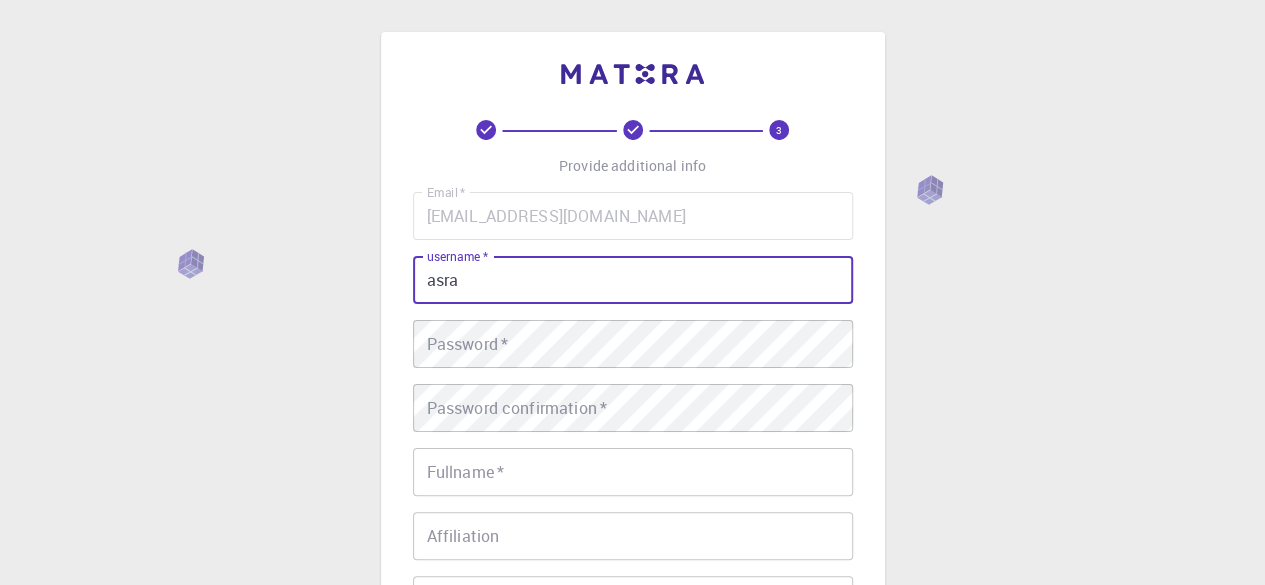 type on "asra" 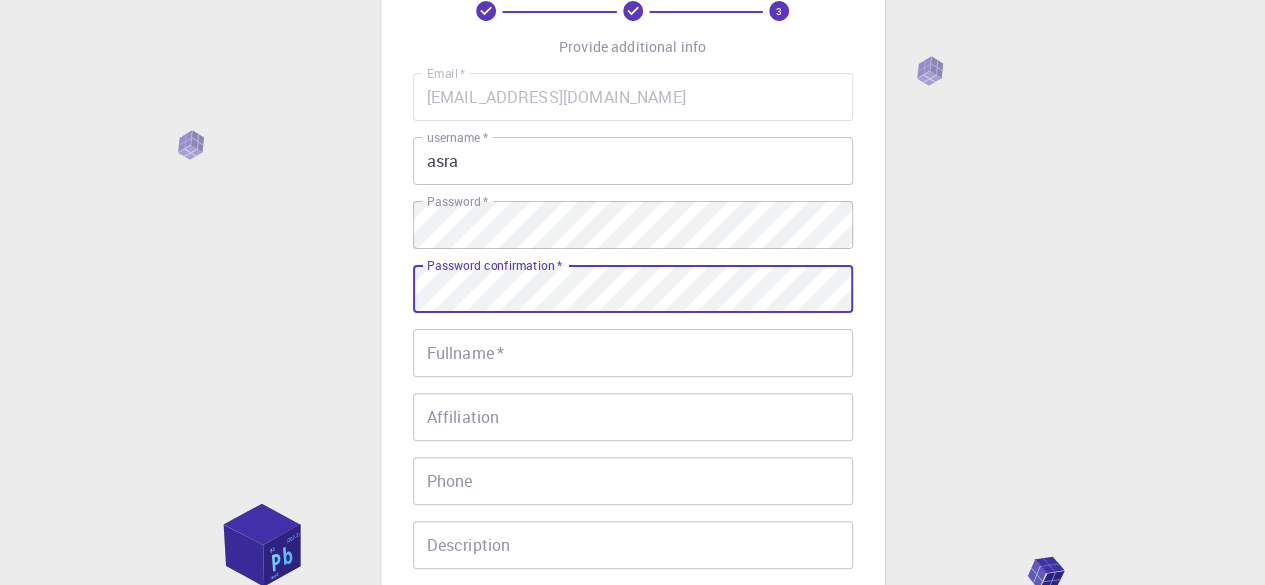 scroll, scrollTop: 120, scrollLeft: 0, axis: vertical 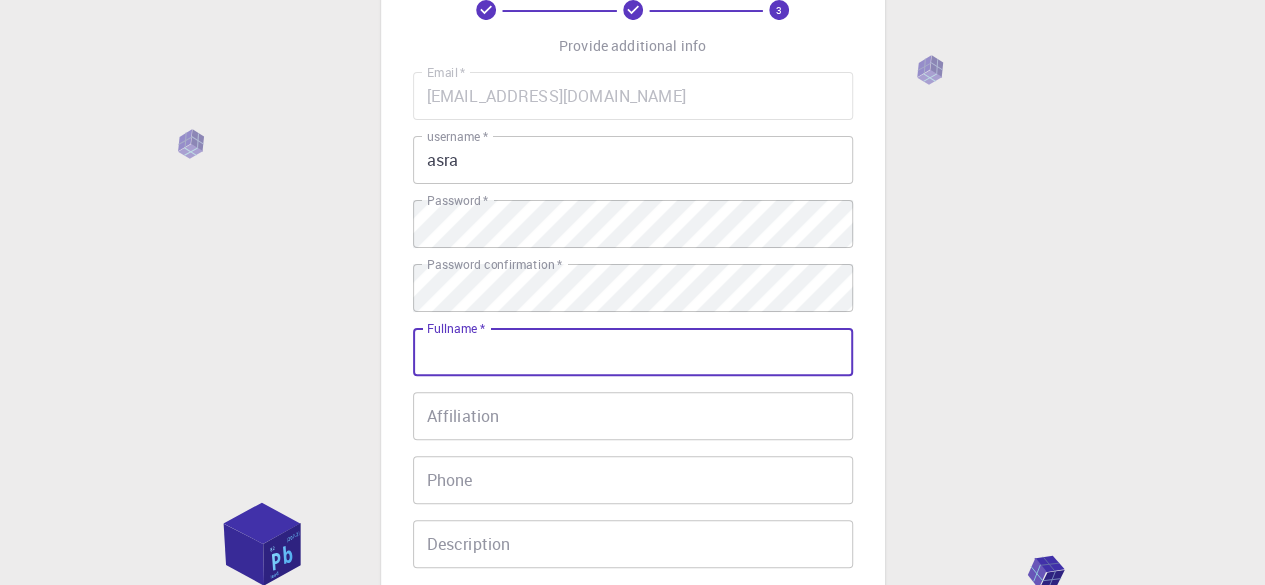 click on "Fullname   *" at bounding box center (633, 352) 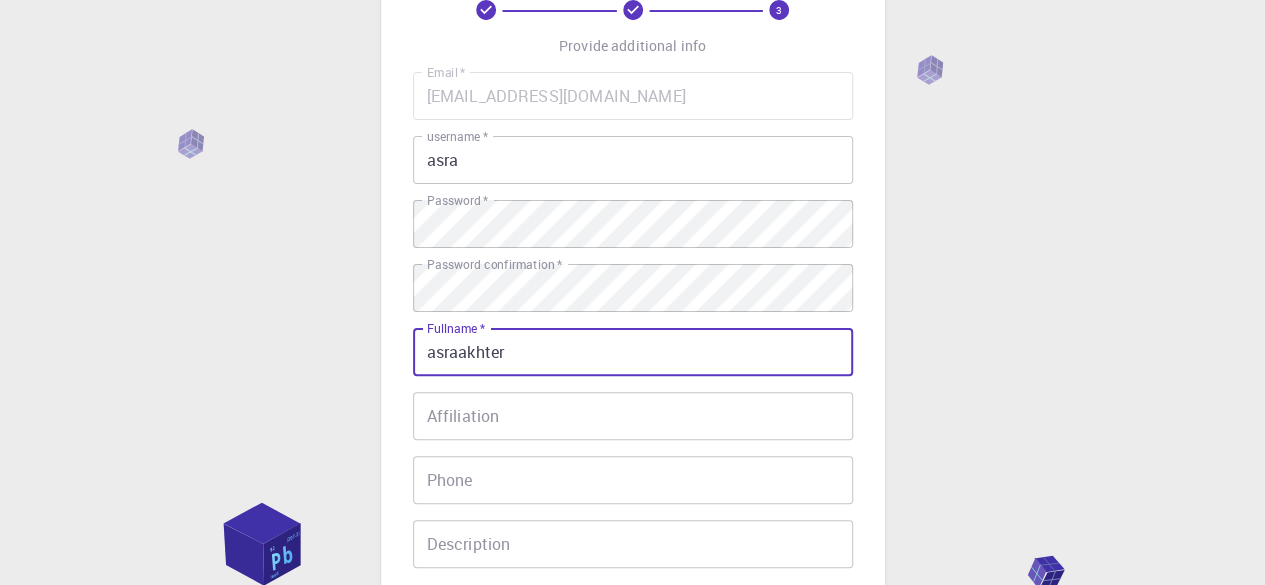 type on "asraakhter" 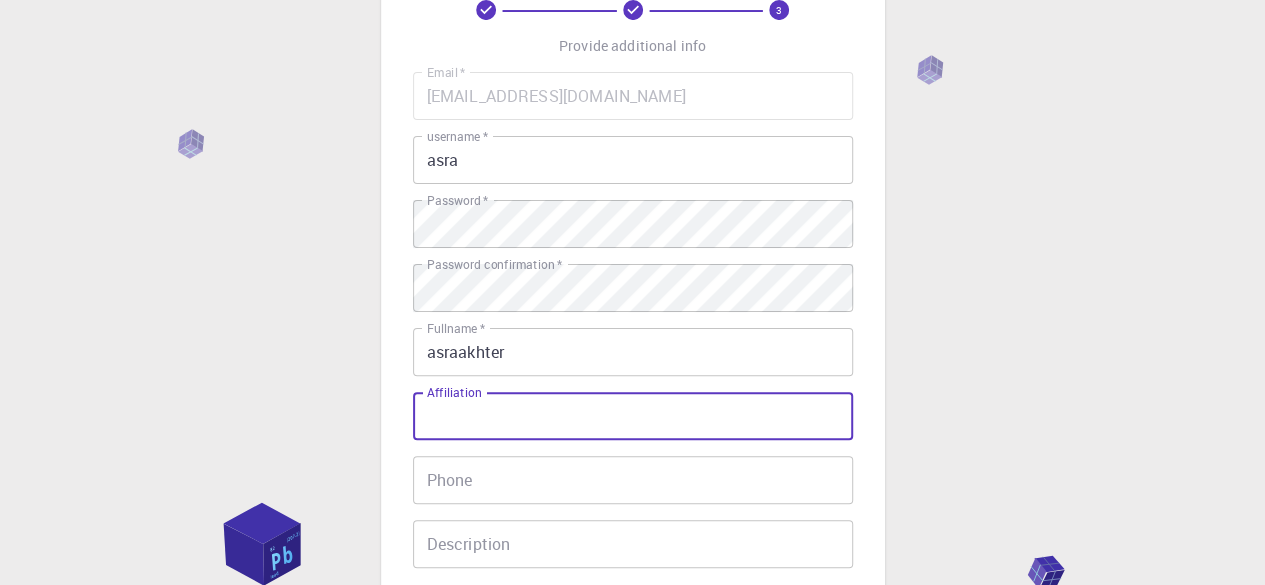 click on "Affiliation" at bounding box center [633, 416] 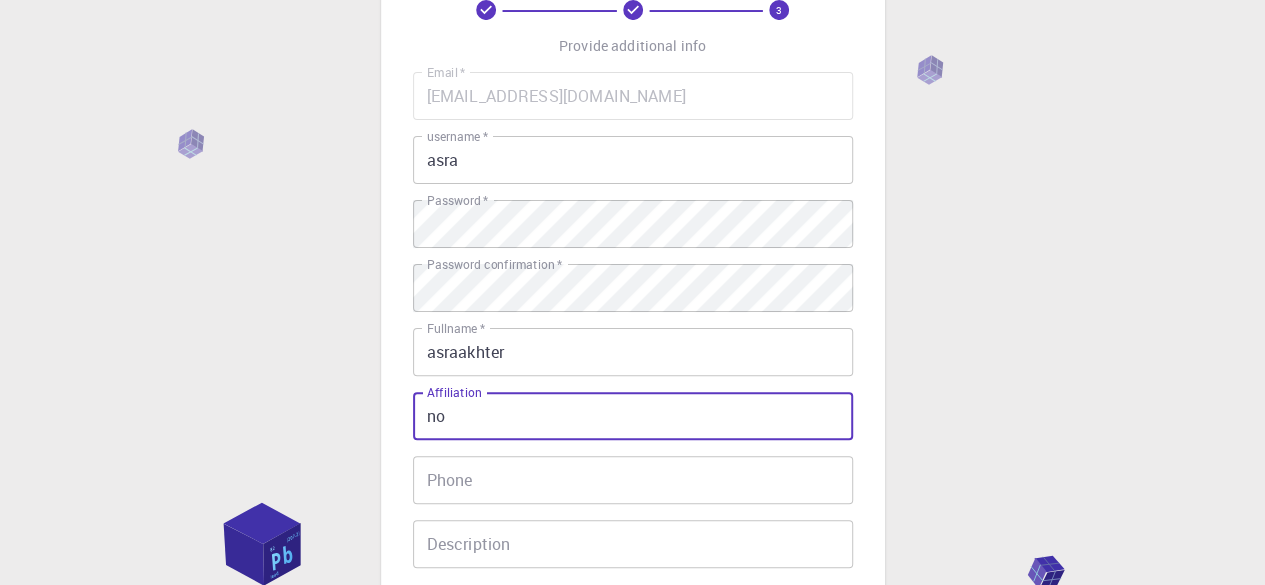 scroll, scrollTop: 239, scrollLeft: 0, axis: vertical 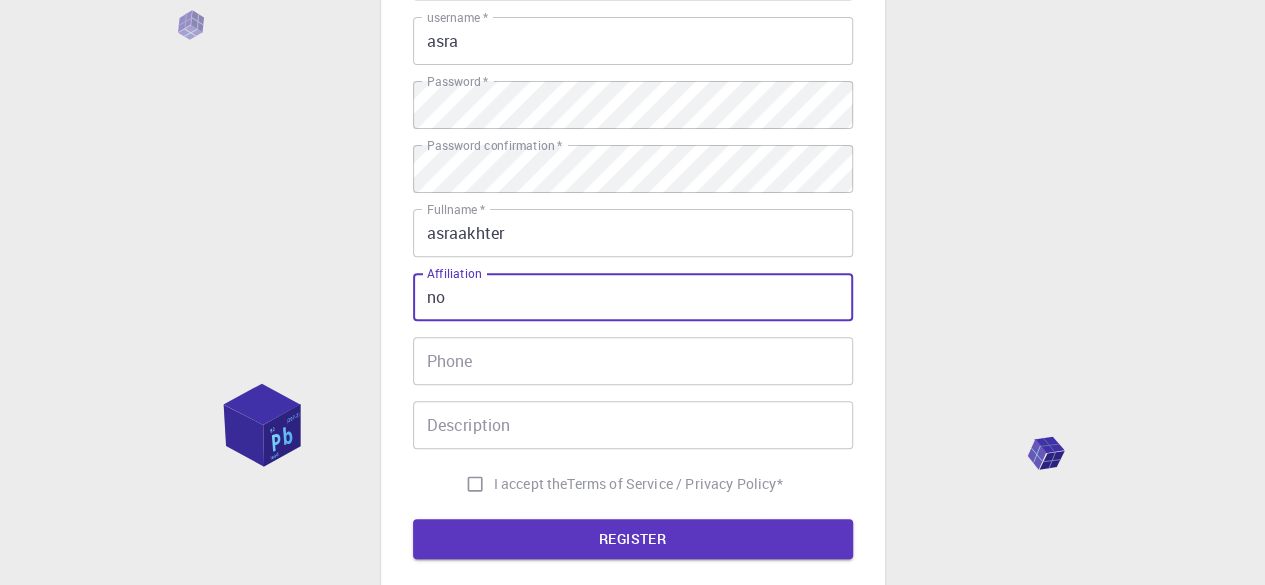 type on "no" 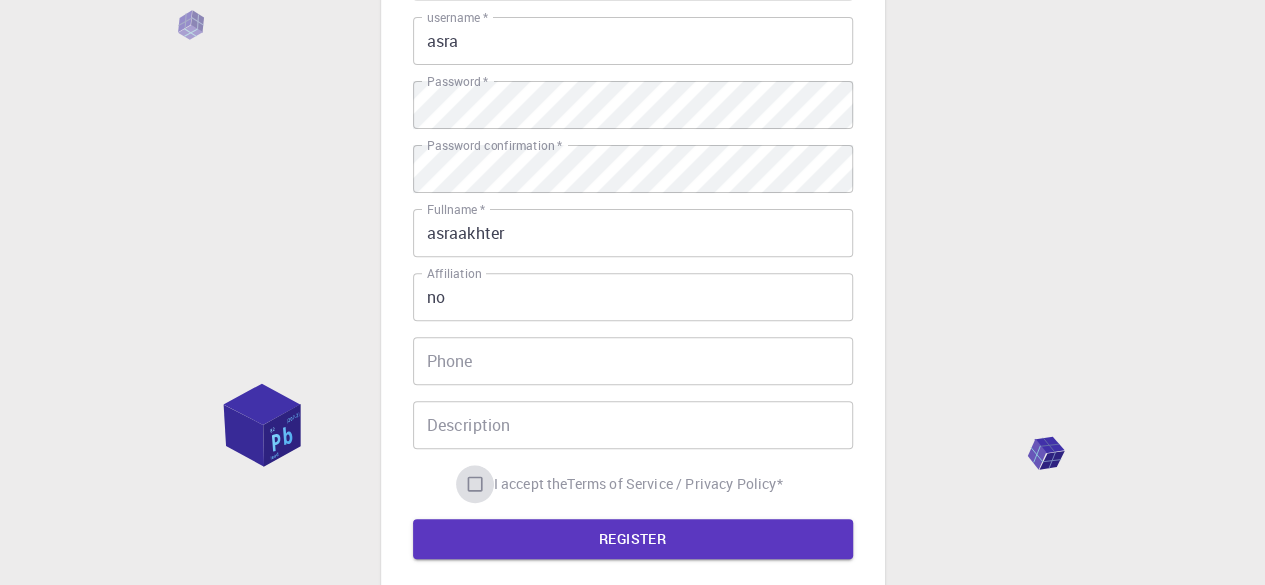 click on "I accept the  Terms of Service / Privacy Policy  *" at bounding box center (475, 484) 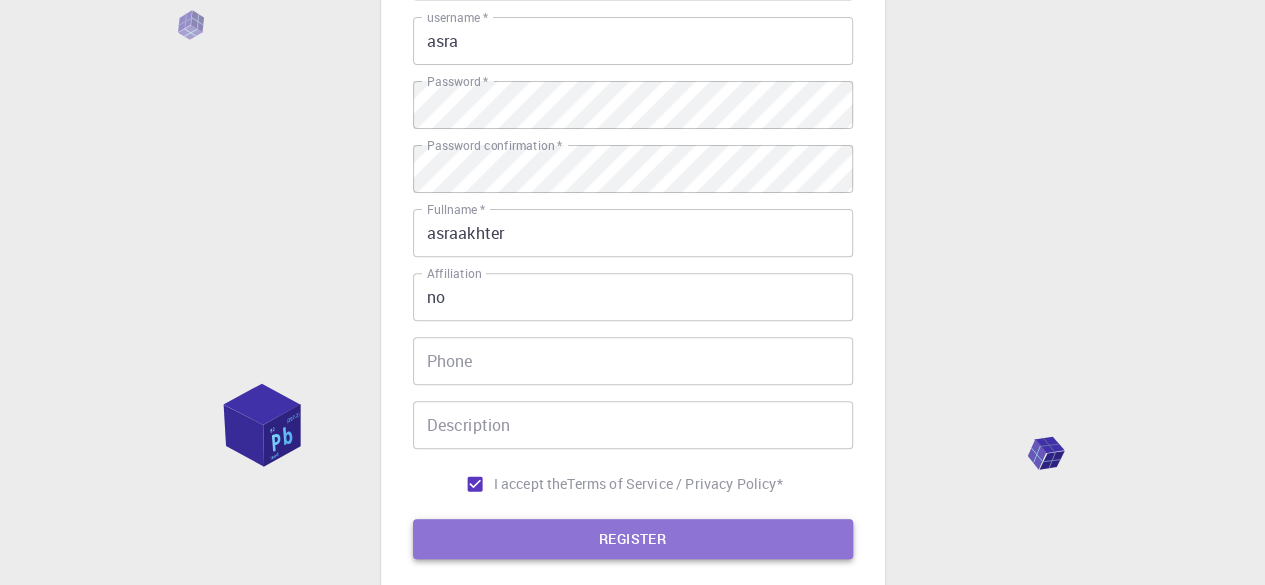 click on "REGISTER" at bounding box center (633, 539) 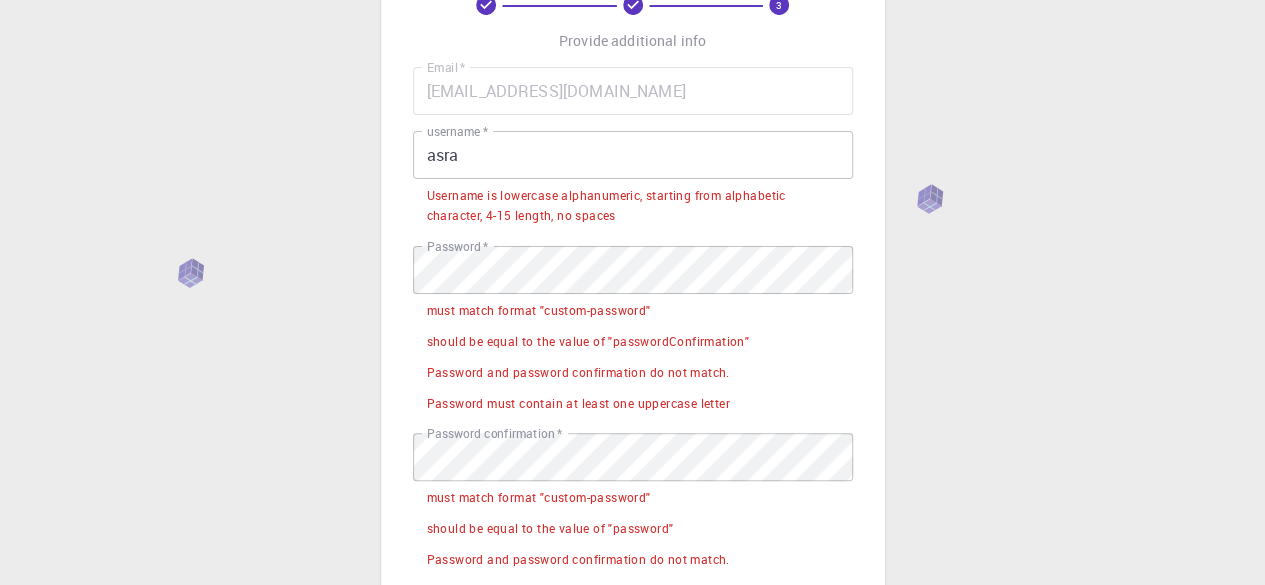 scroll, scrollTop: 124, scrollLeft: 0, axis: vertical 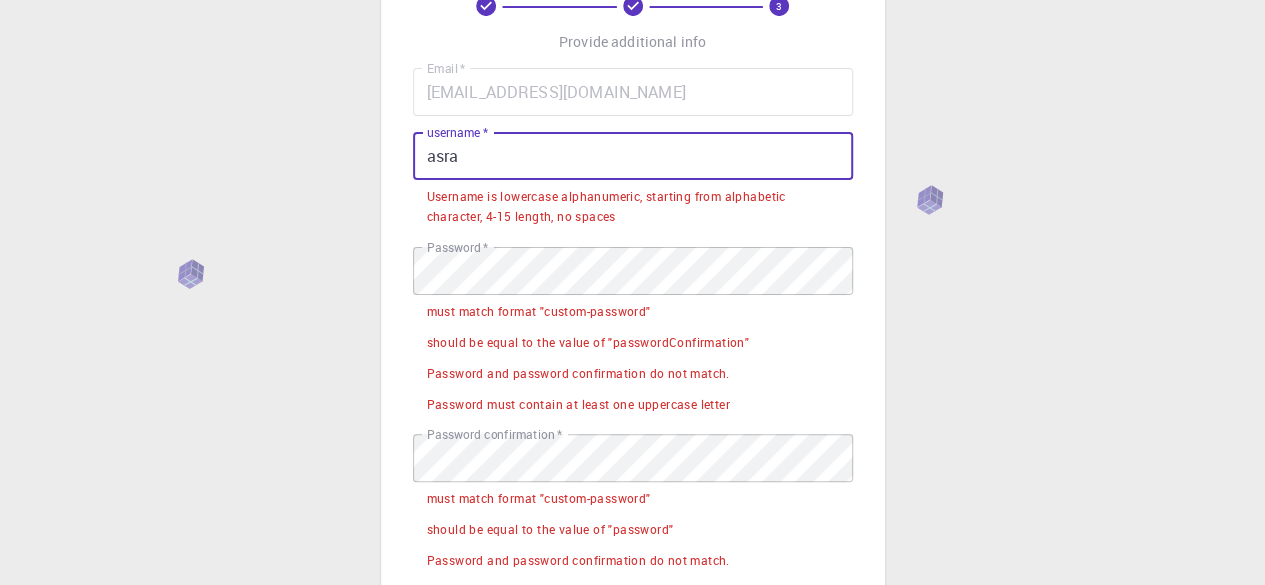 click on "asra" at bounding box center [633, 156] 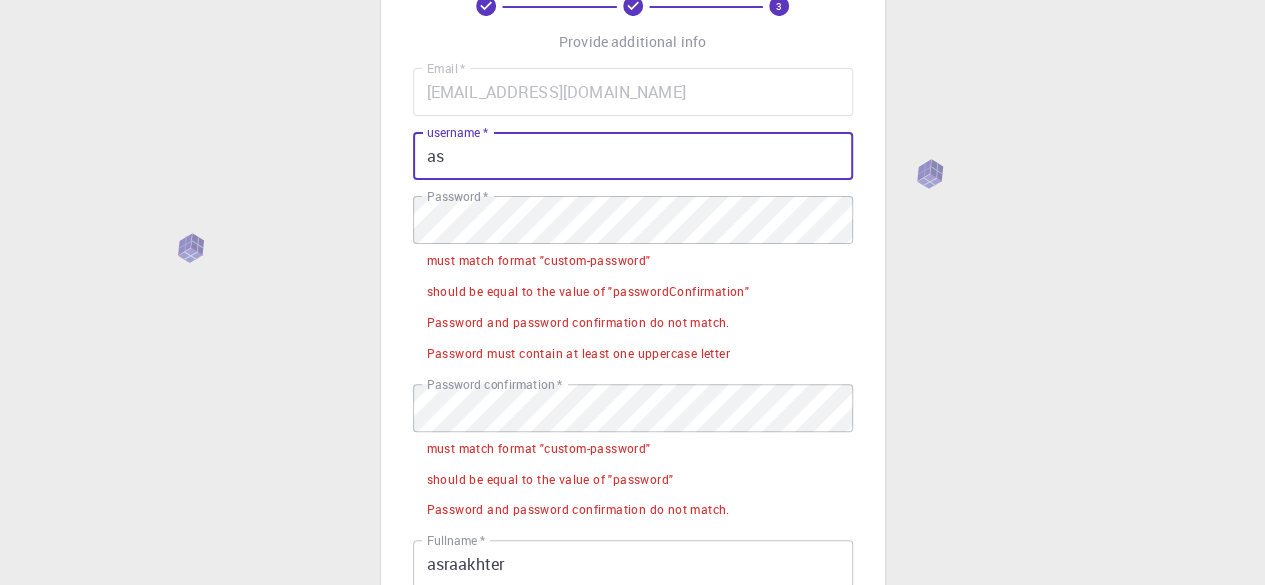 type on "a" 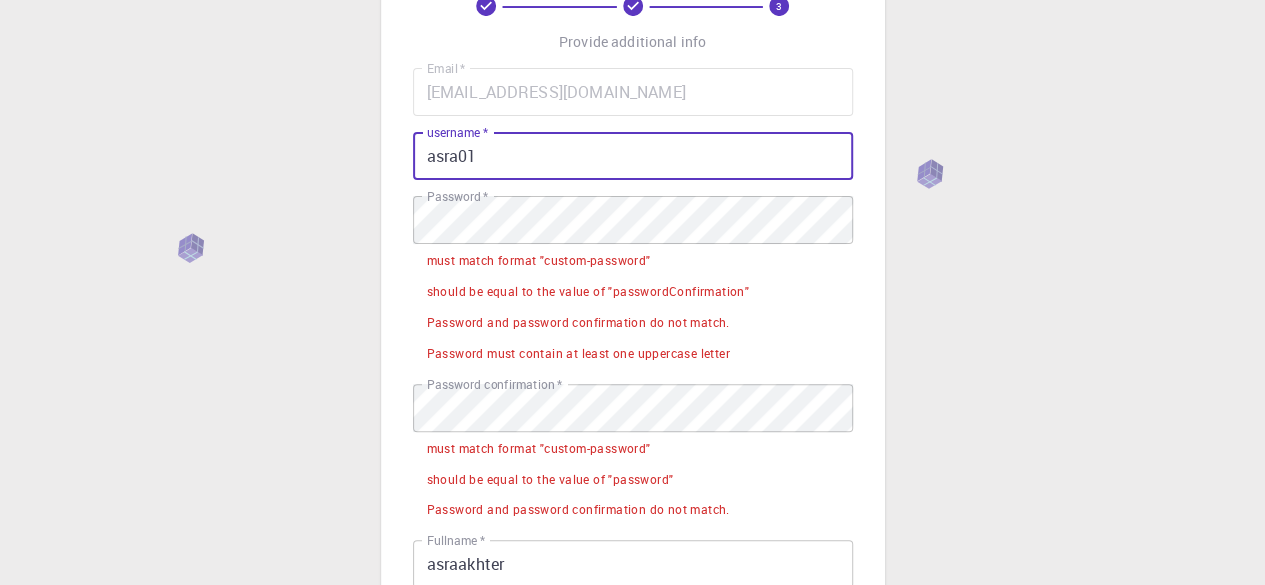 type on "asra01" 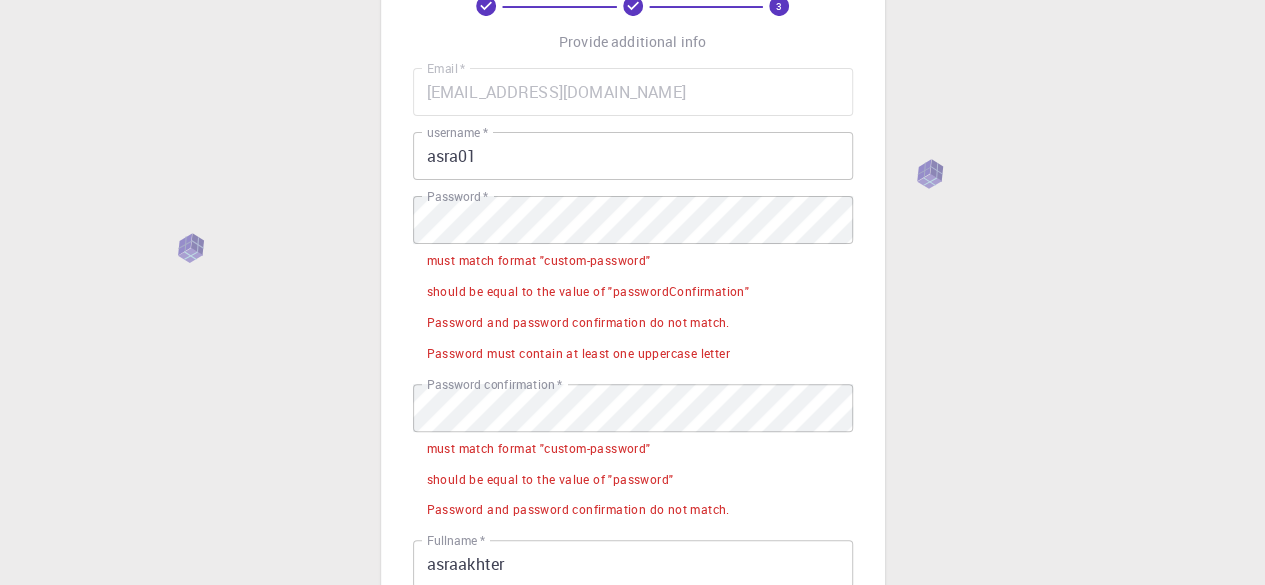 click on "must match format "custom-password"" at bounding box center [633, 259] 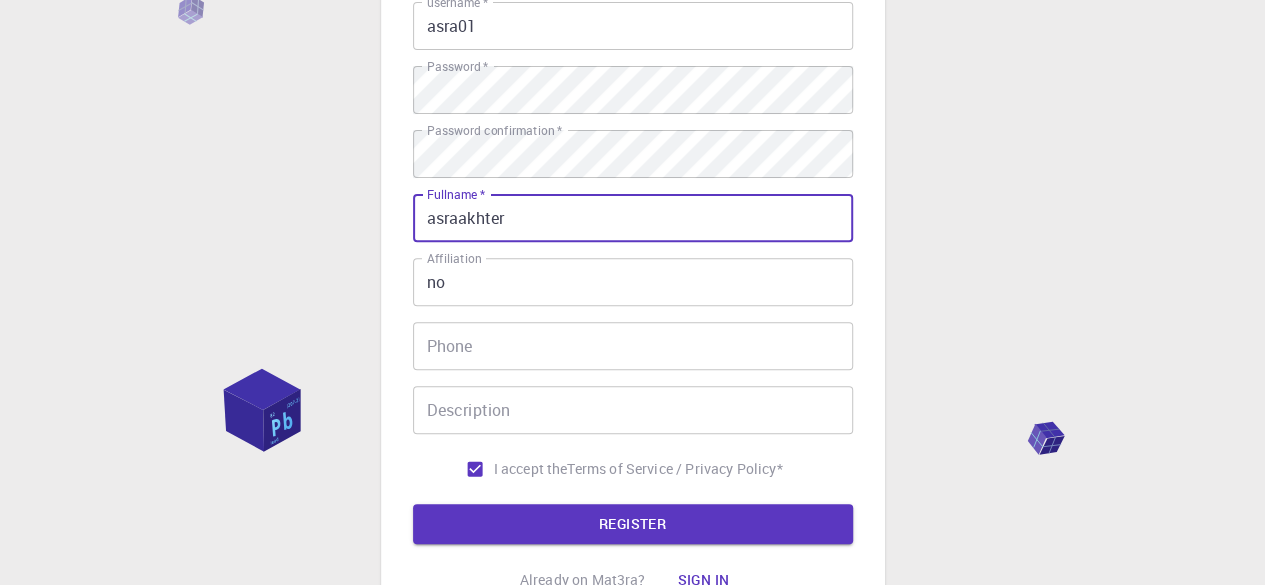 scroll, scrollTop: 255, scrollLeft: 0, axis: vertical 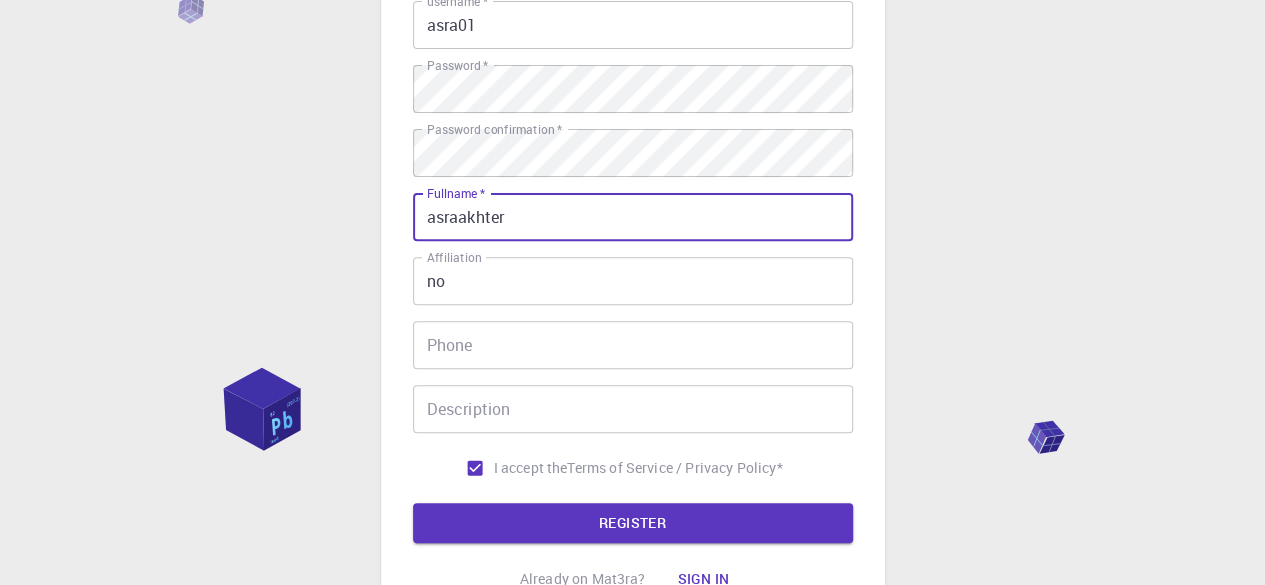 click on "asraakhter" at bounding box center [633, 217] 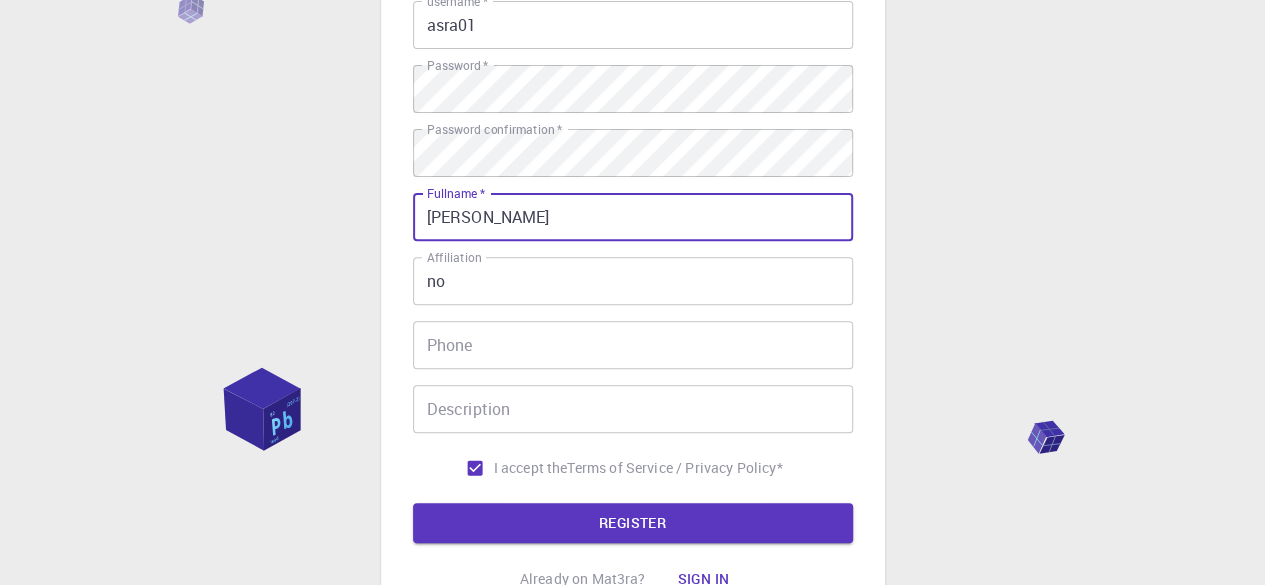 type on "[PERSON_NAME]" 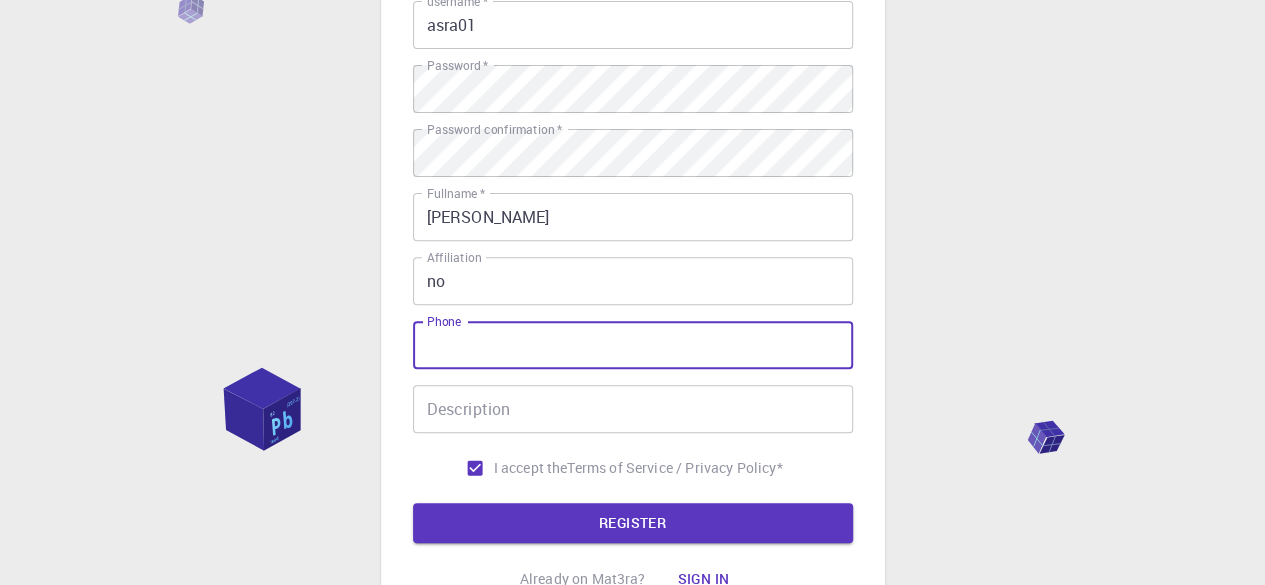 click on "Phone" at bounding box center [633, 345] 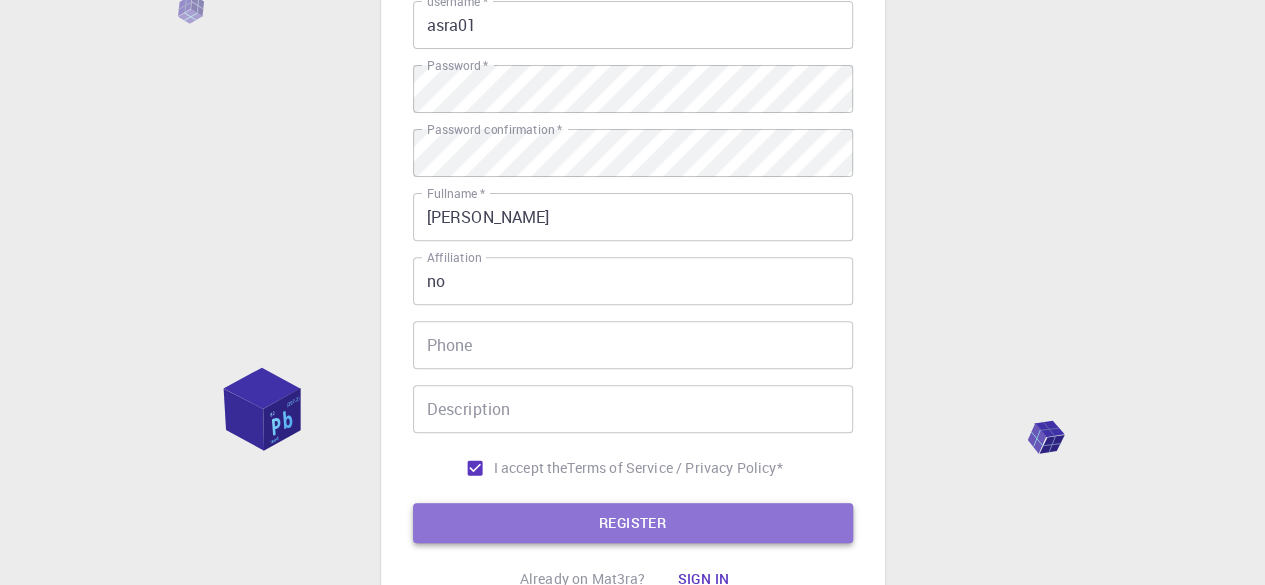 click on "REGISTER" at bounding box center [633, 523] 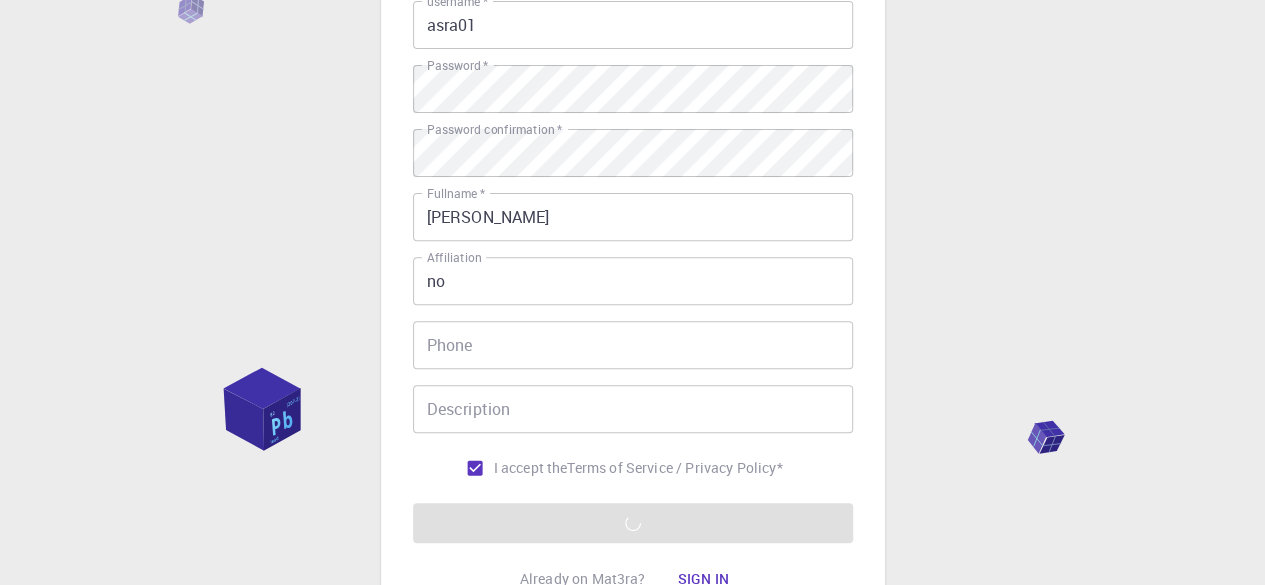 scroll, scrollTop: 300, scrollLeft: 0, axis: vertical 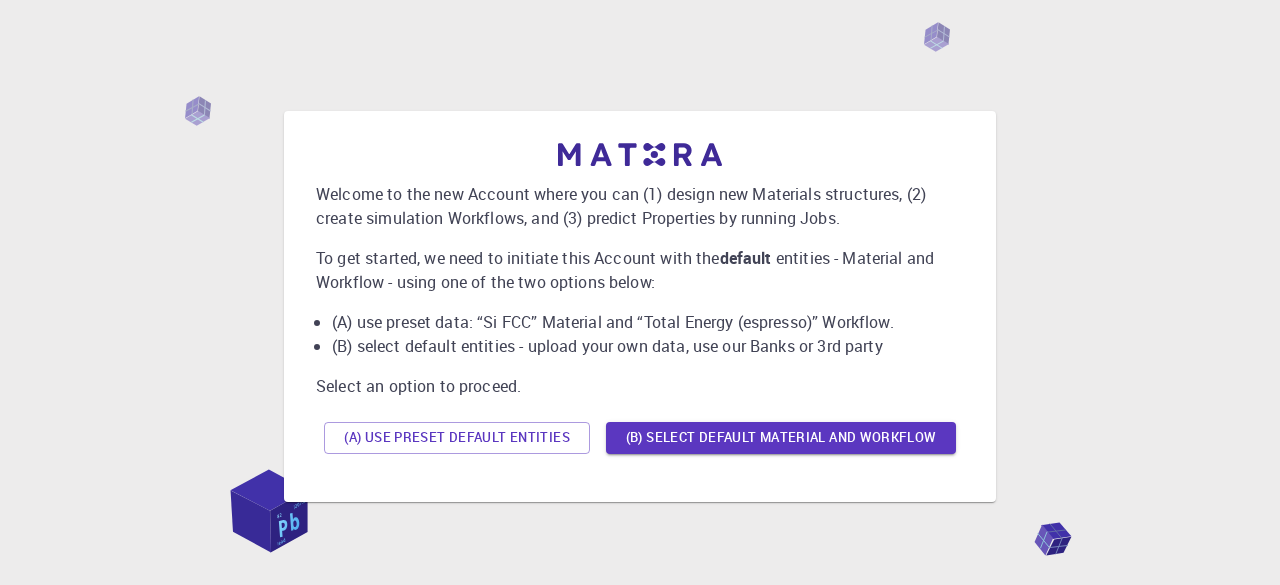 click on "Welcome to the new Account where you can (1) design new Materials structures, (2) create simulation Workflows, and (3) predict Properties by running Jobs. To get started, we need to initiate this Account with the  default   entities - Material and Workflow - using one of the two options below: (A) use preset data: “Si FCC” Material and “Total Energy (espresso)” Workflow. (B) select default entities - upload your own data, use our Banks or 3rd party Select an option to proceed. (A) Use preset default entities (B) Select default material and workflow" at bounding box center [640, 306] 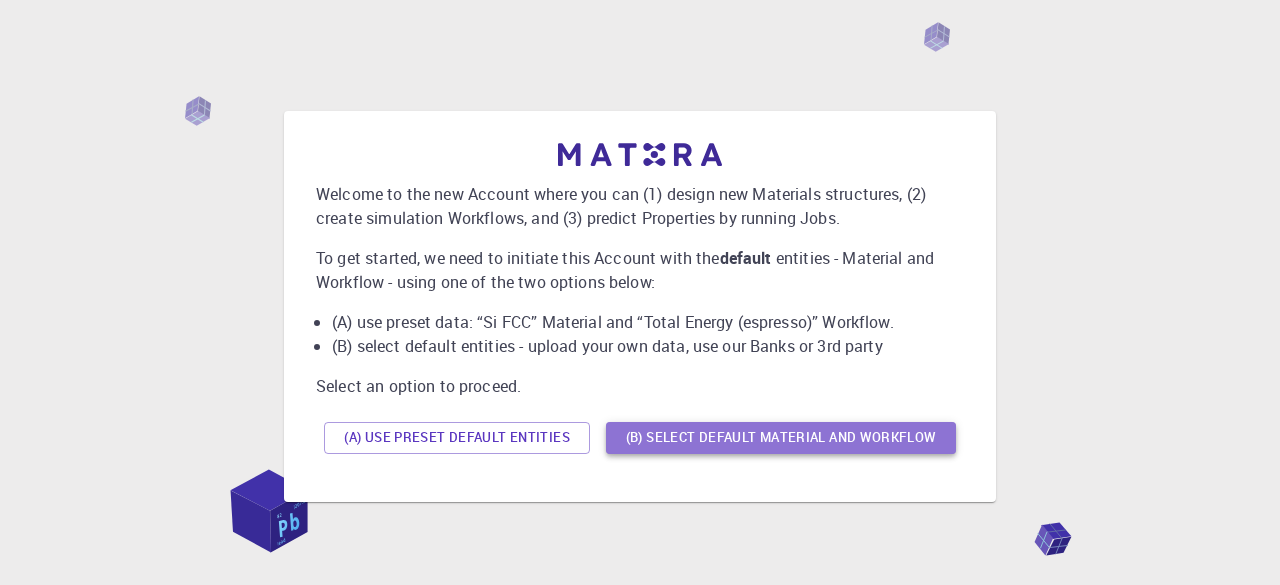 click on "(B) Select default material and workflow" at bounding box center (781, 438) 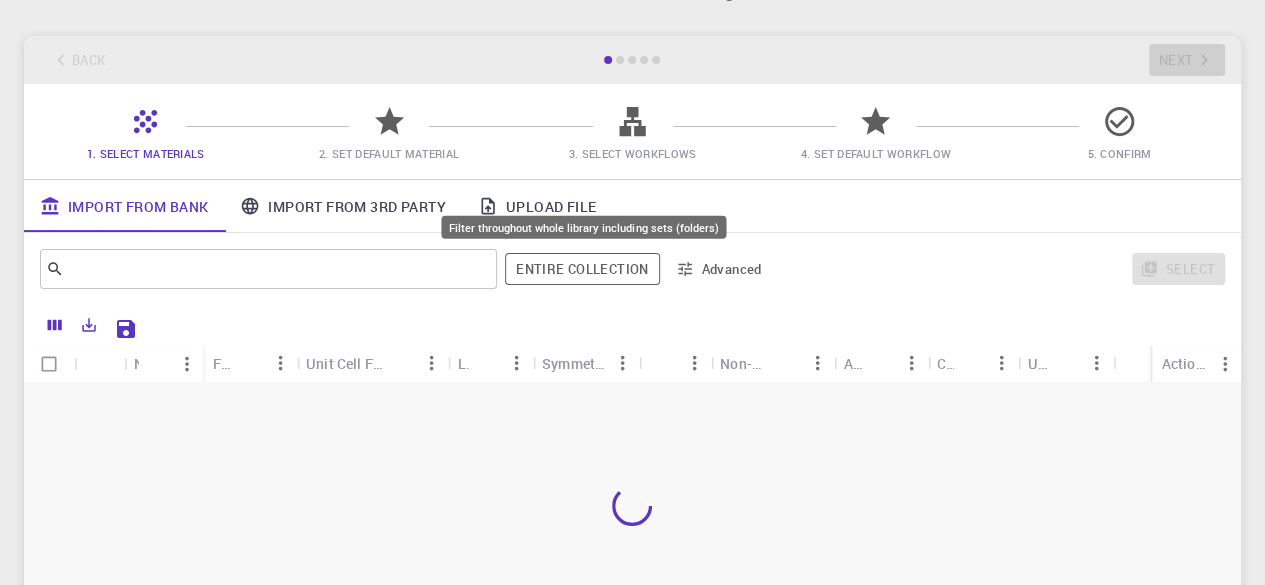 scroll, scrollTop: 0, scrollLeft: 0, axis: both 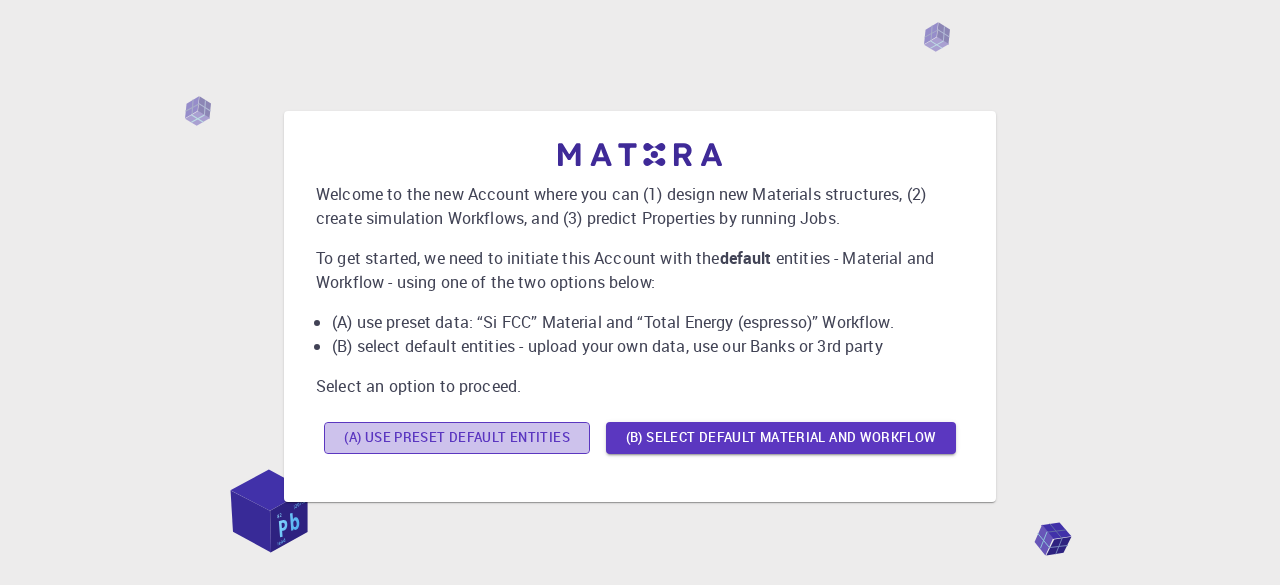 click on "(A) Use preset default entities" at bounding box center [457, 438] 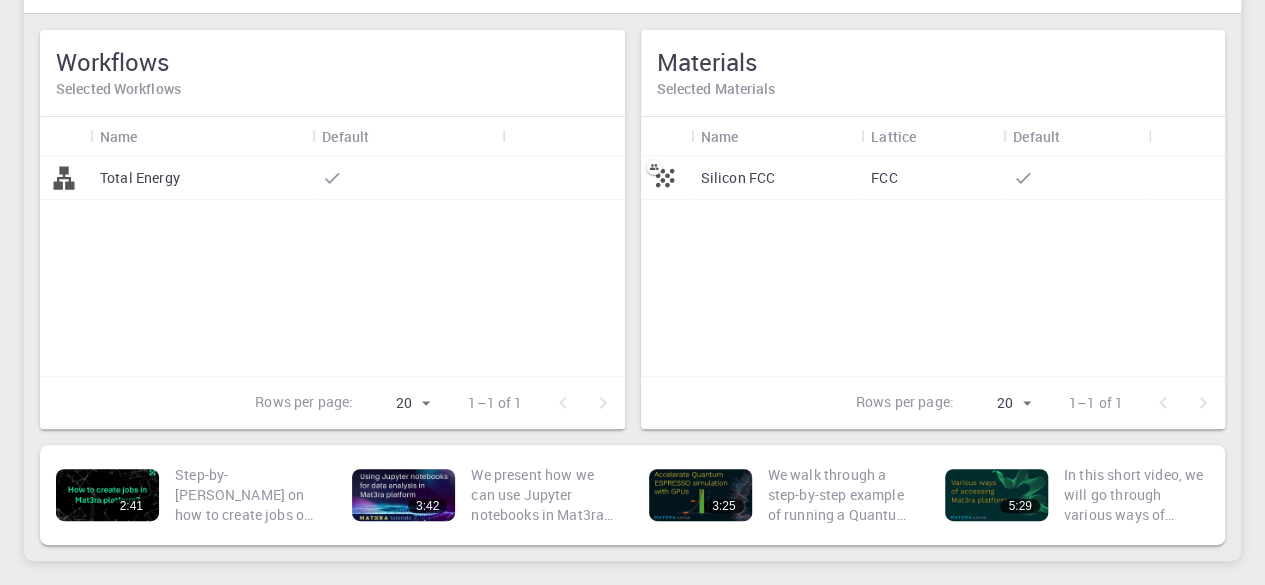 scroll, scrollTop: 0, scrollLeft: 0, axis: both 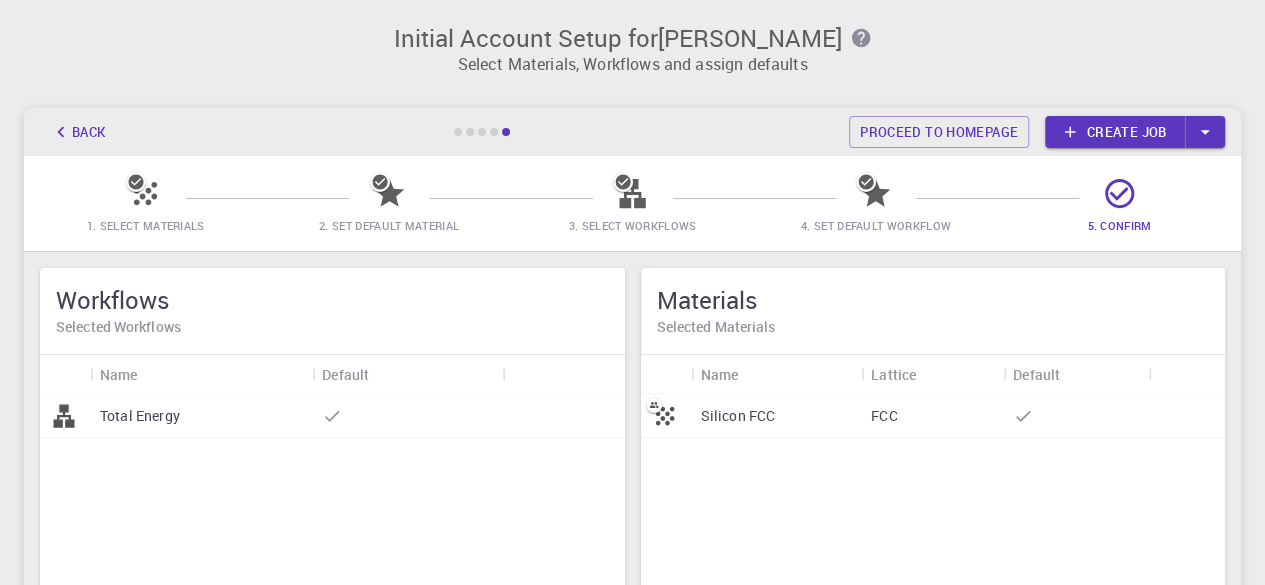 click on "1. Select Materials 2. Set Default Material 3. Select Workflows 4. Set Default Workflow 5. Confirm" at bounding box center (632, 203) 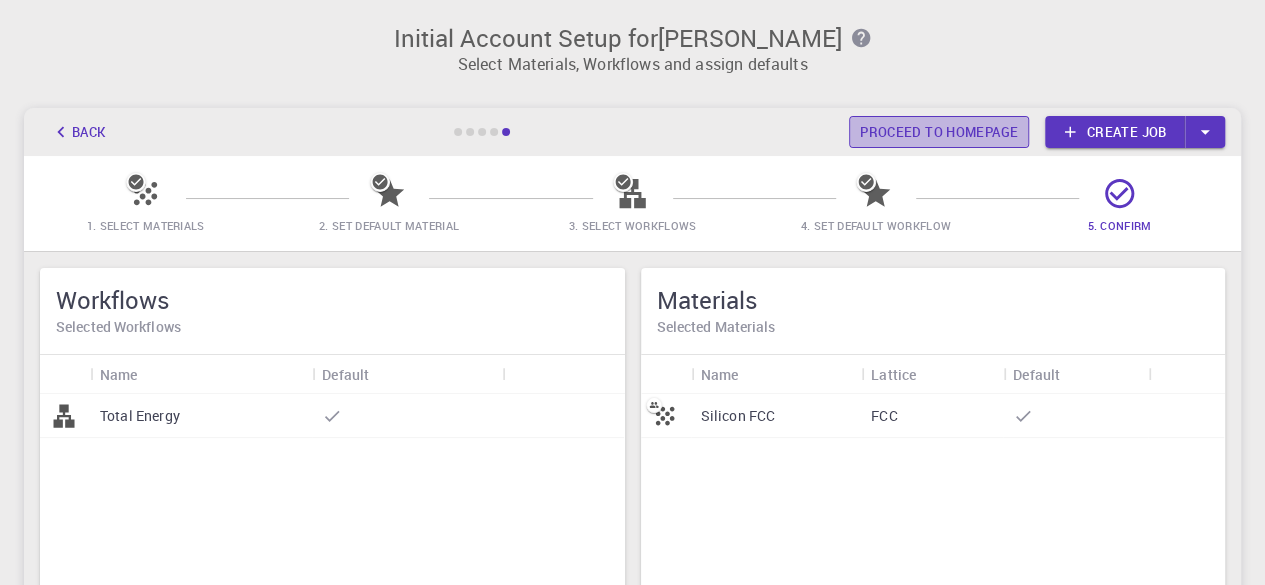 click on "Proceed to homepage" at bounding box center (939, 132) 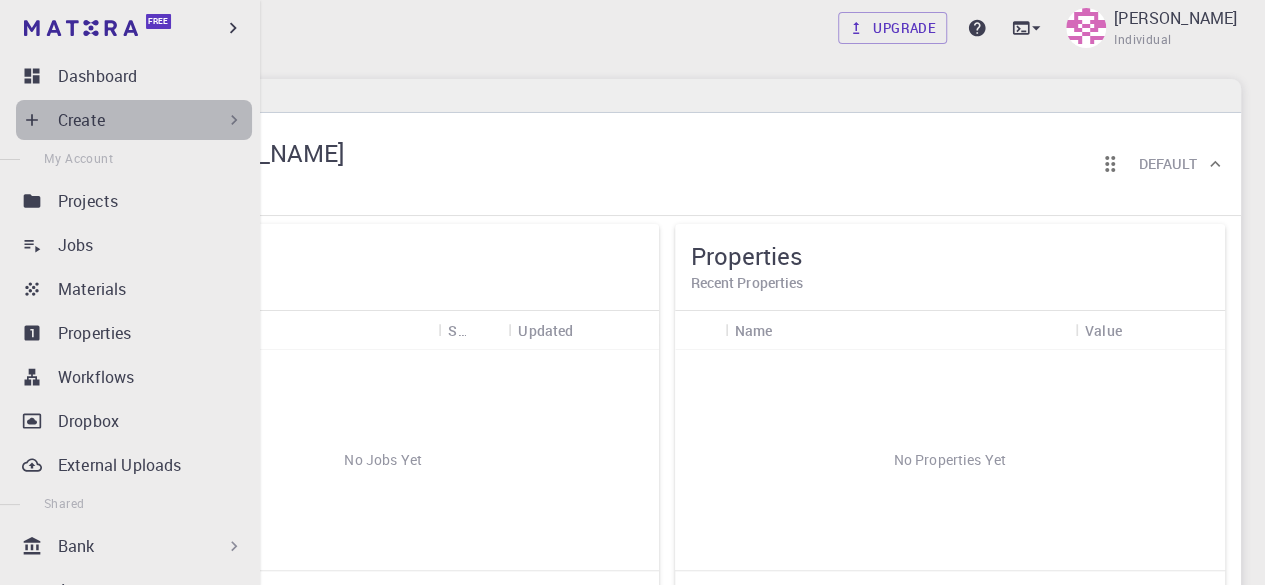 click 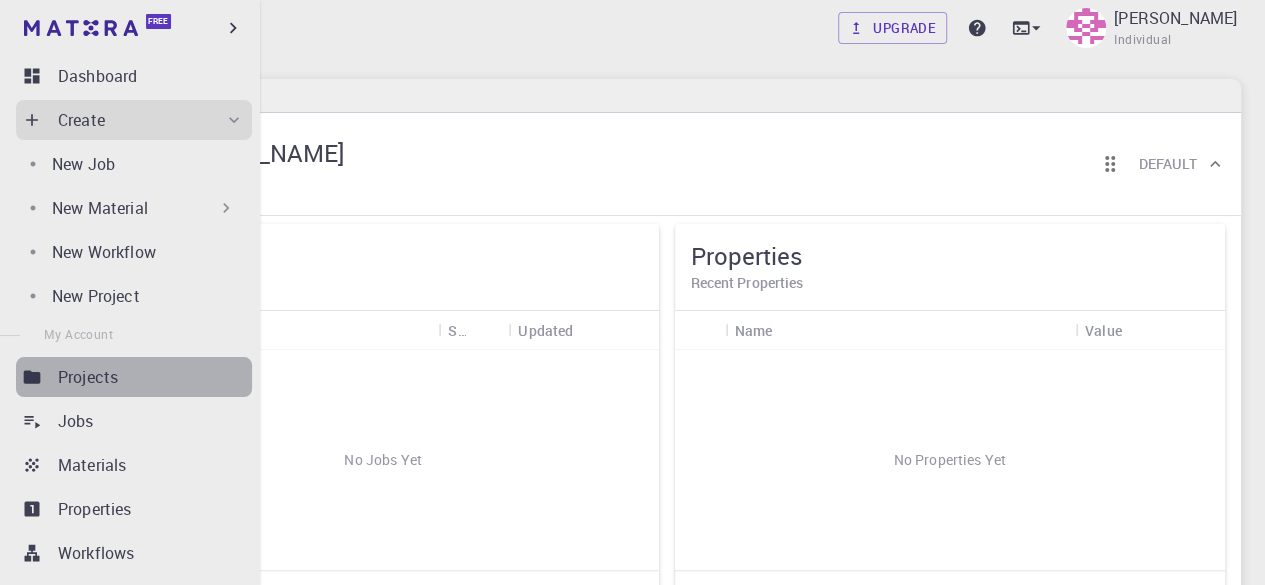 click on "Projects" at bounding box center [155, 377] 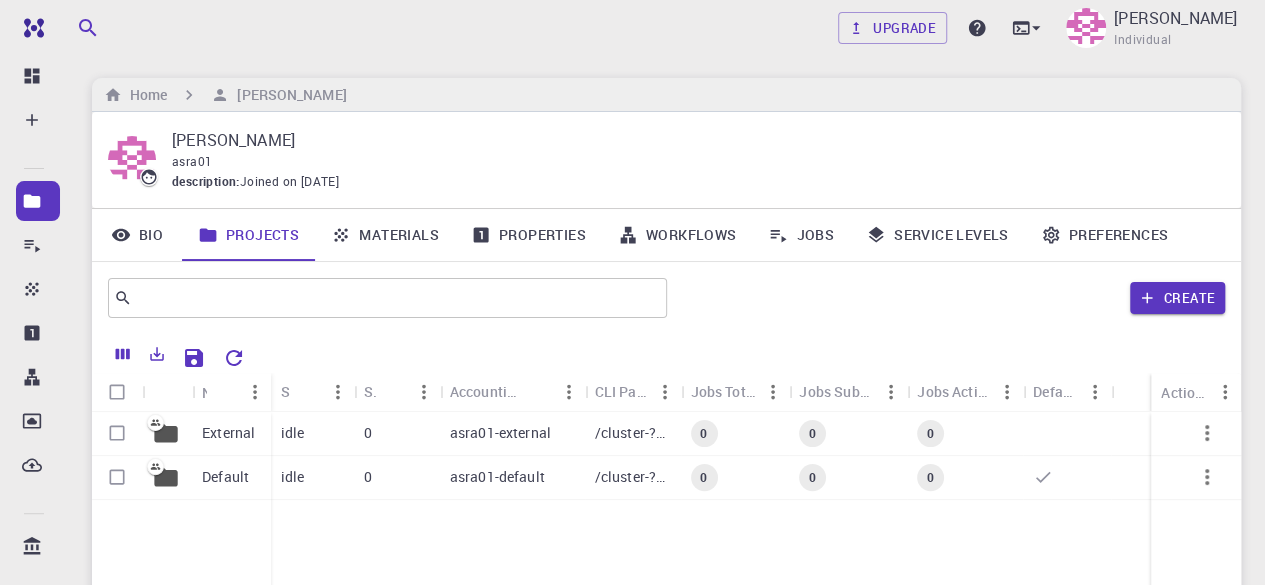 scroll, scrollTop: 0, scrollLeft: 0, axis: both 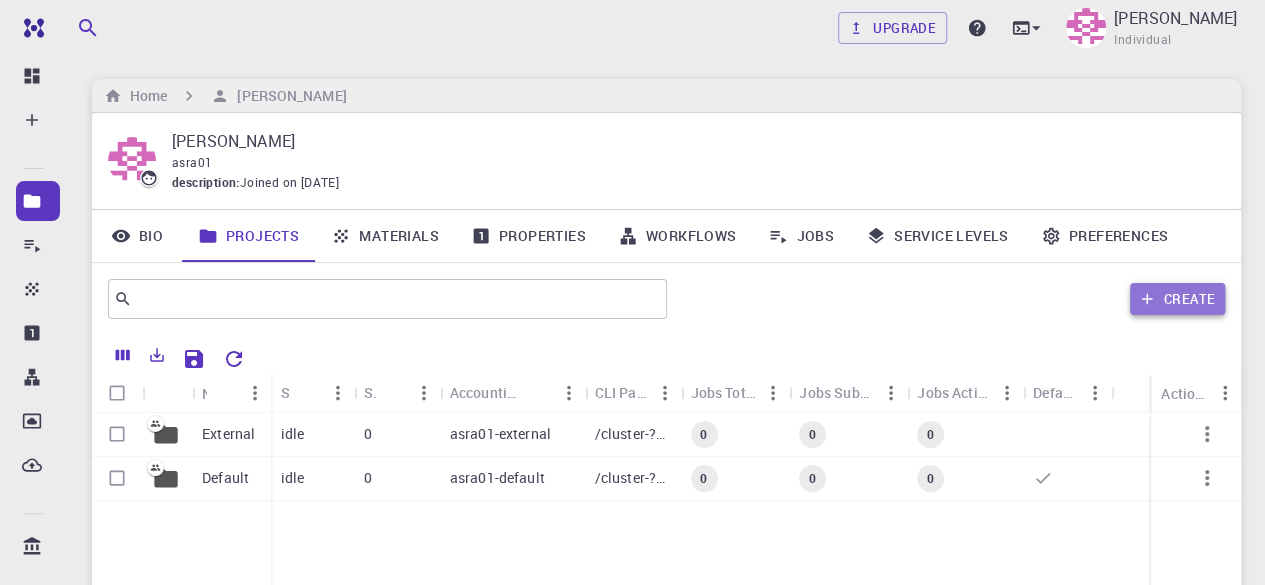 click on "Create" at bounding box center (1177, 299) 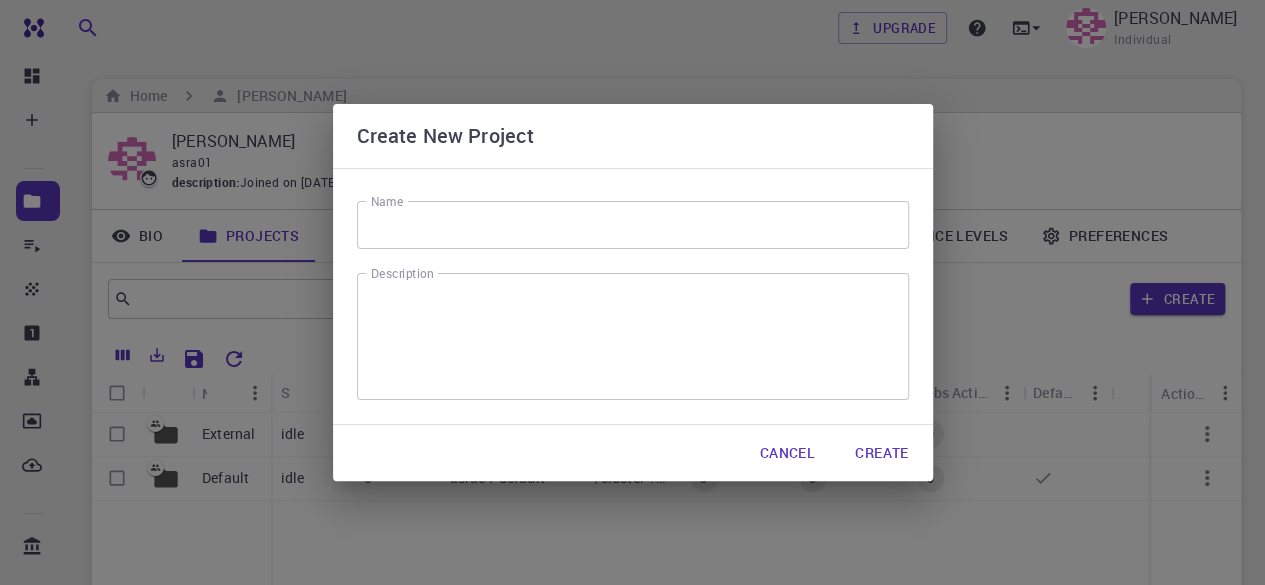 click on "Create New Project Name Name Description x Description Cancel Create" at bounding box center (632, 292) 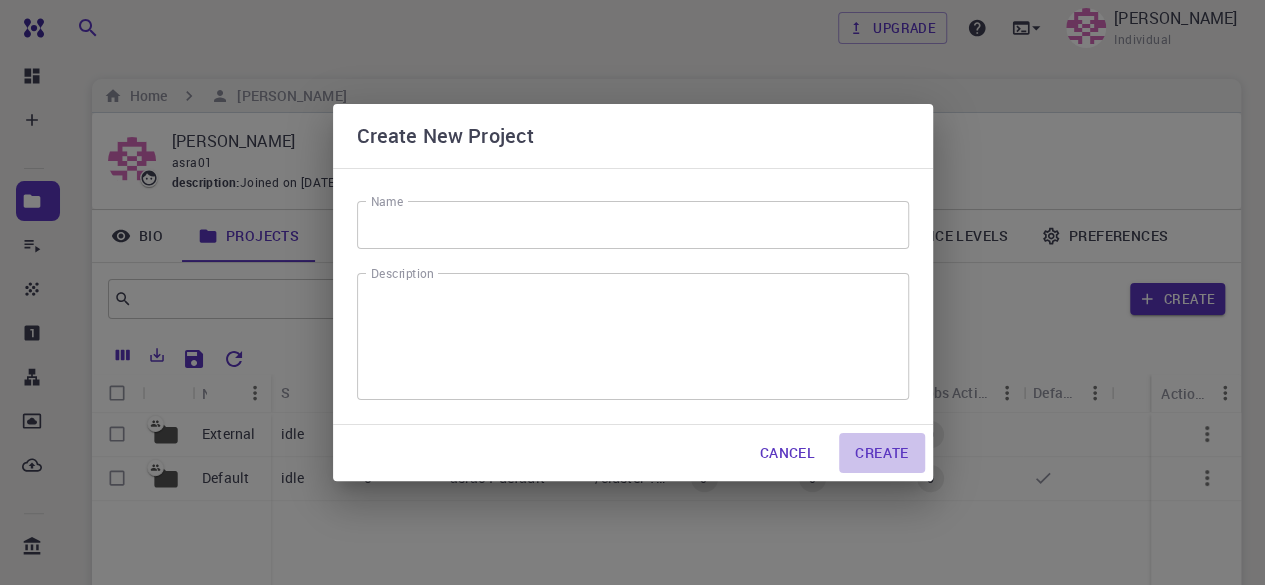 click on "Create" at bounding box center [881, 453] 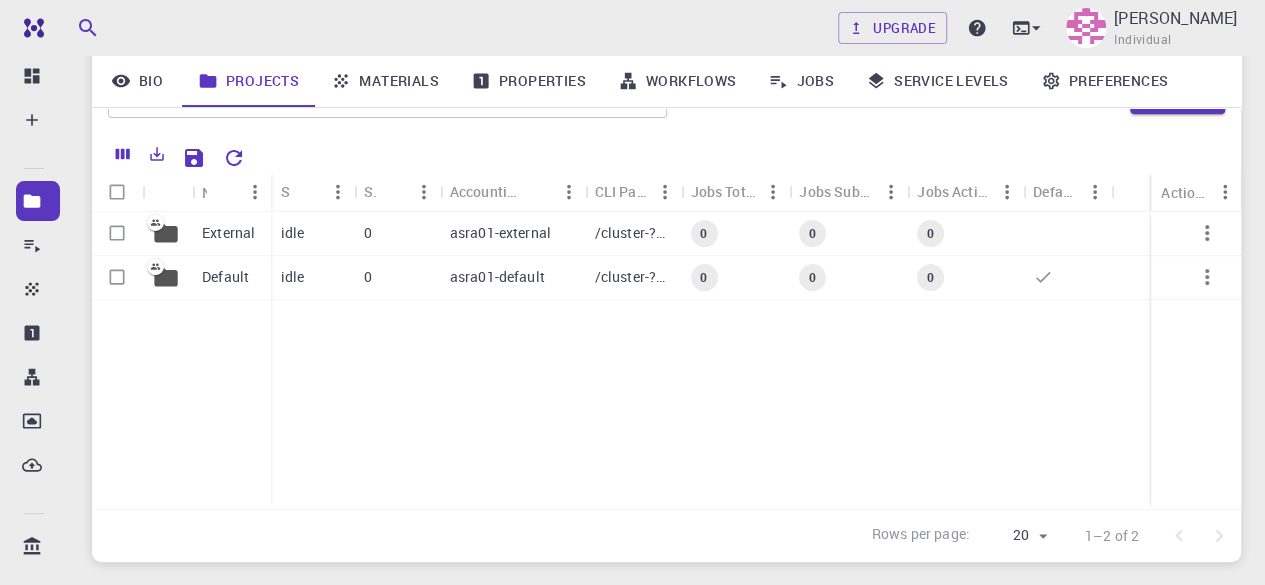 scroll, scrollTop: 0, scrollLeft: 0, axis: both 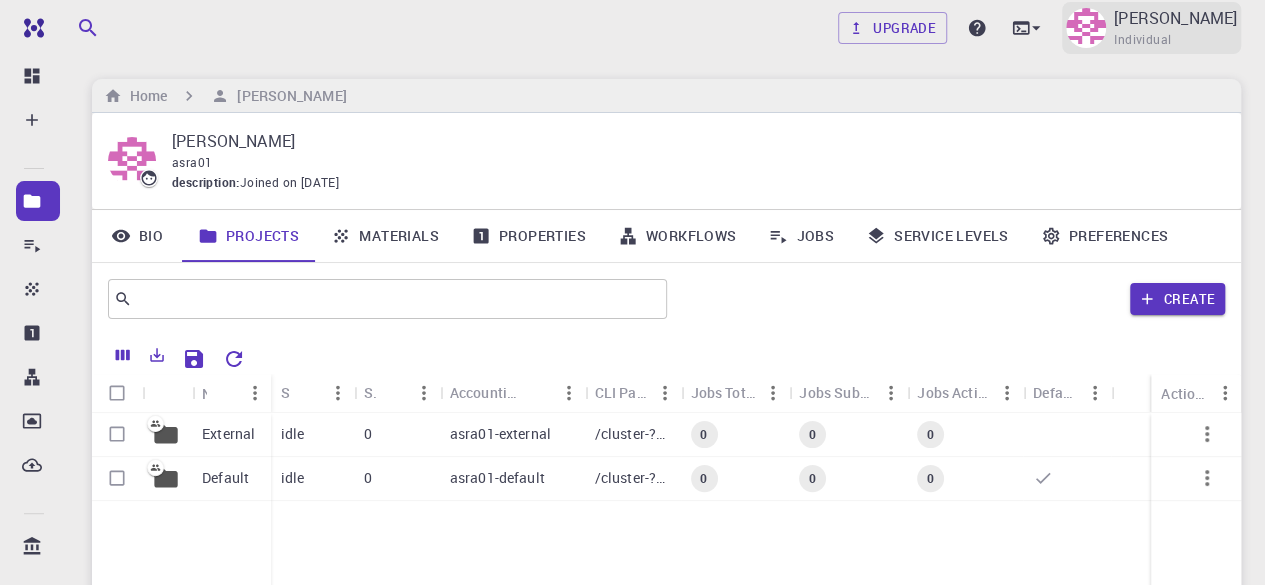click on "[PERSON_NAME] Individual" at bounding box center (1175, 28) 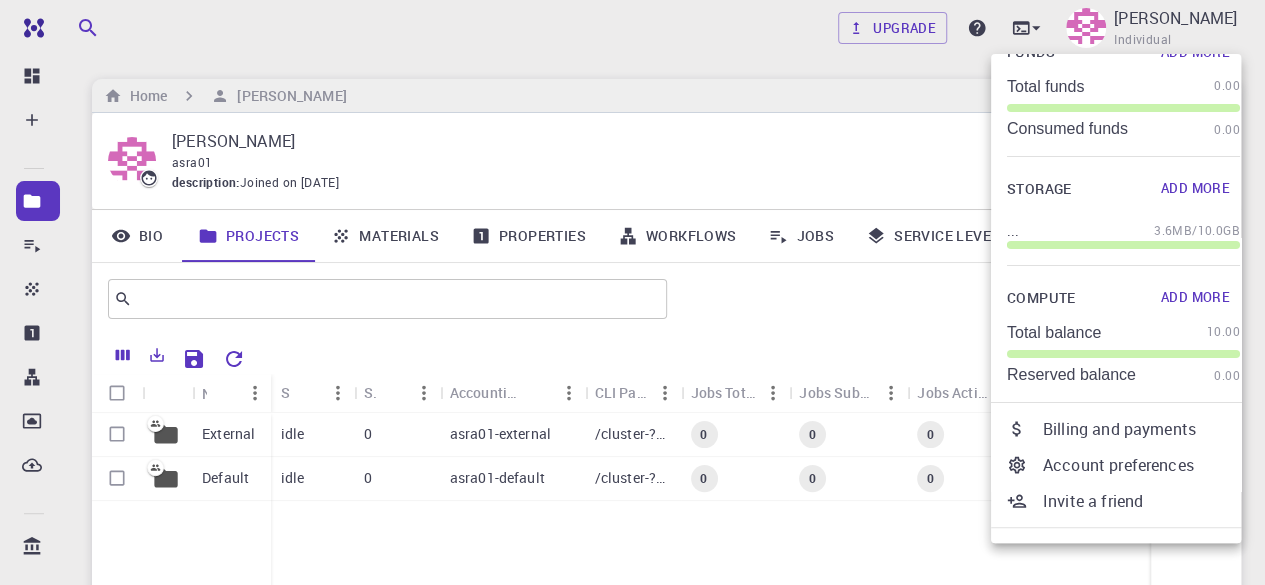 scroll, scrollTop: 106, scrollLeft: 0, axis: vertical 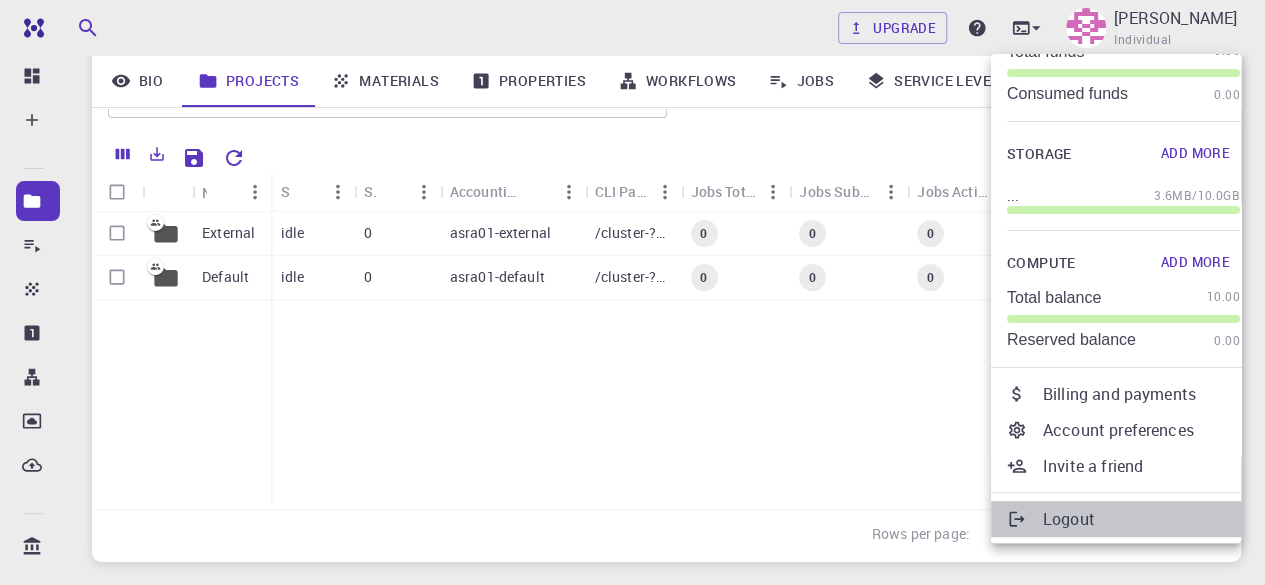 click on "Logout" at bounding box center [1141, 519] 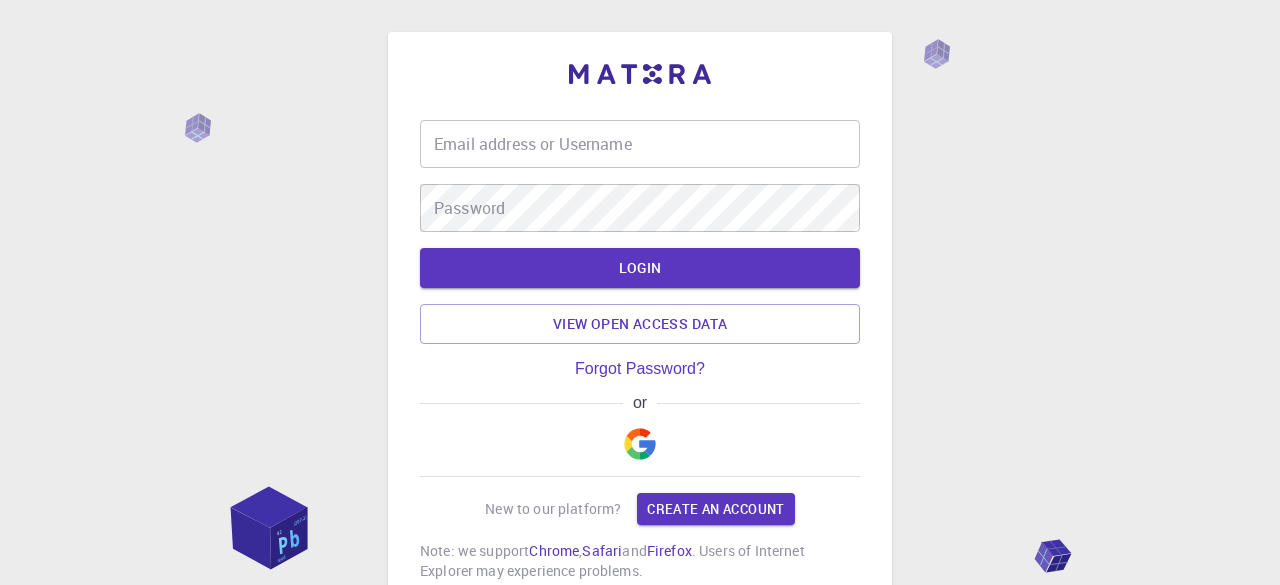 type on "[EMAIL_ADDRESS][DOMAIN_NAME]" 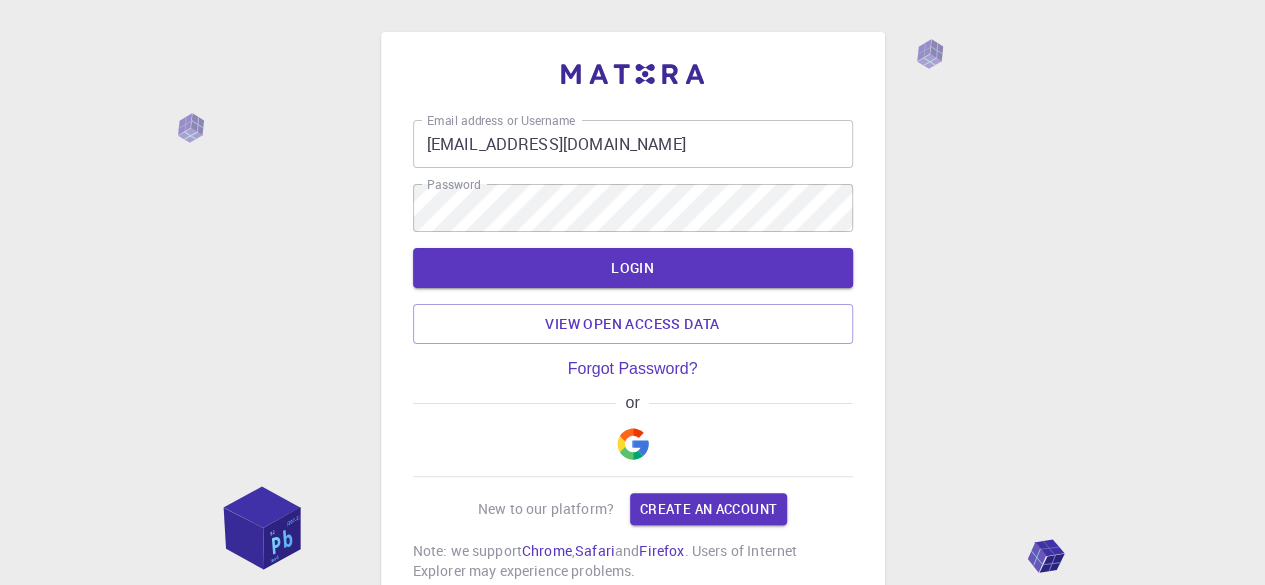 scroll, scrollTop: 28, scrollLeft: 0, axis: vertical 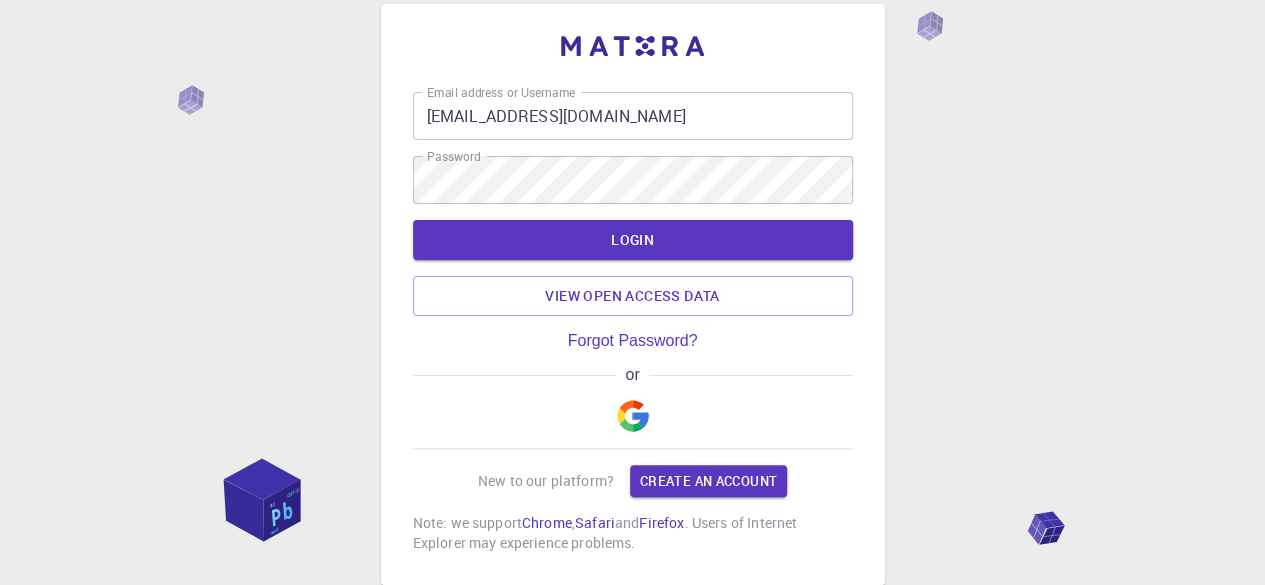 click on "Email address or Username [EMAIL_ADDRESS][DOMAIN_NAME] Email address or Username Password Password LOGIN View open access data Forgot Password? or New to our platform? Create an account Note: we support  Chrome ,  Safari  and  Firefox . Users of Internet Explorer may experience problems. ©  2025   Exabyte Inc.   All rights reserved. Platform version  [DATE] . Documentation Video Tutorials Terms of service Privacy statement" at bounding box center [632, 278] 